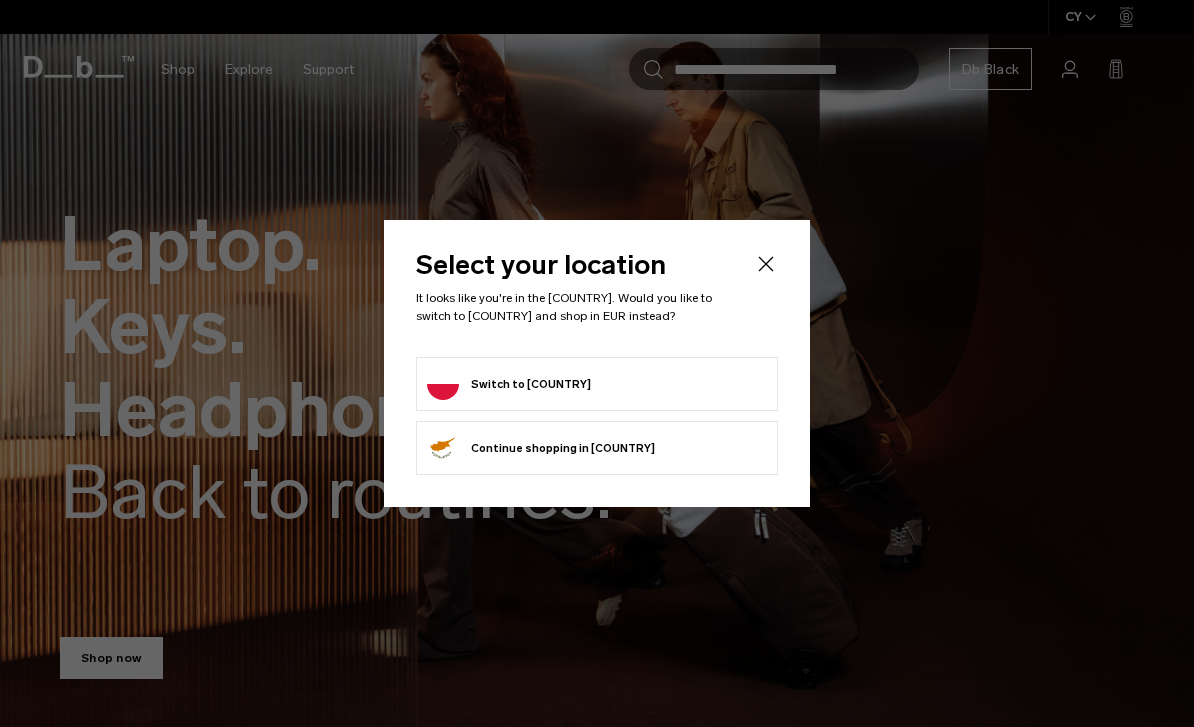 scroll, scrollTop: 0, scrollLeft: 0, axis: both 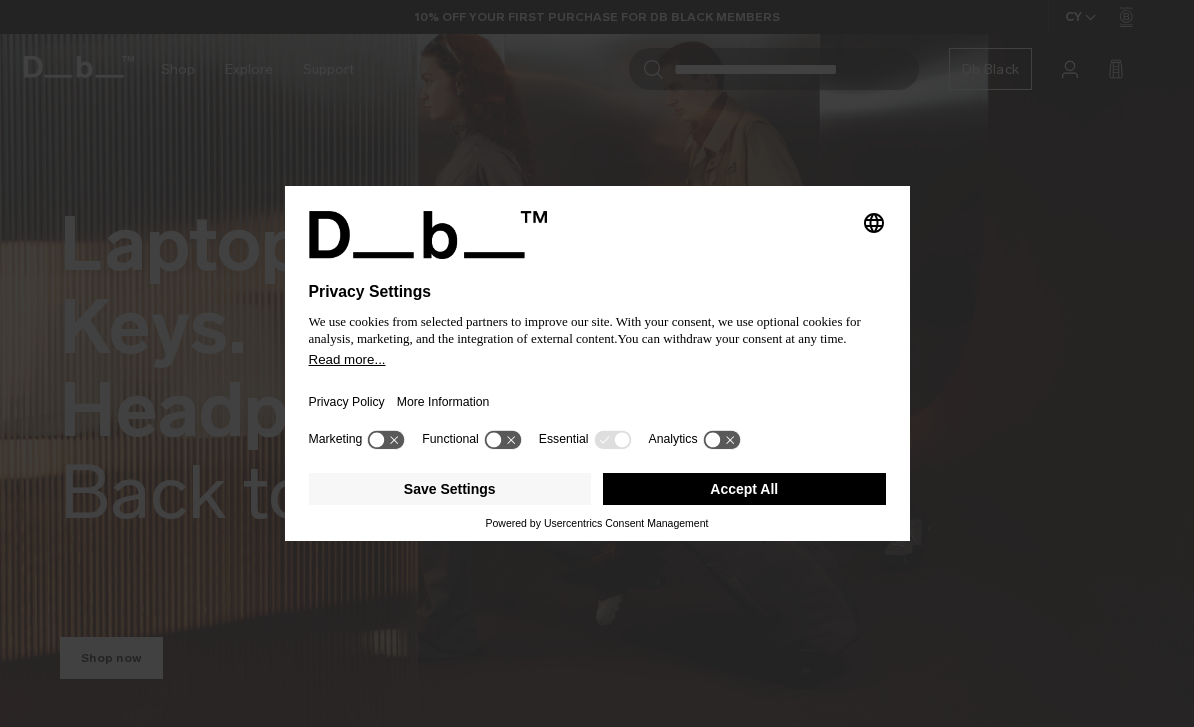 click on "Accept All" at bounding box center [744, 489] 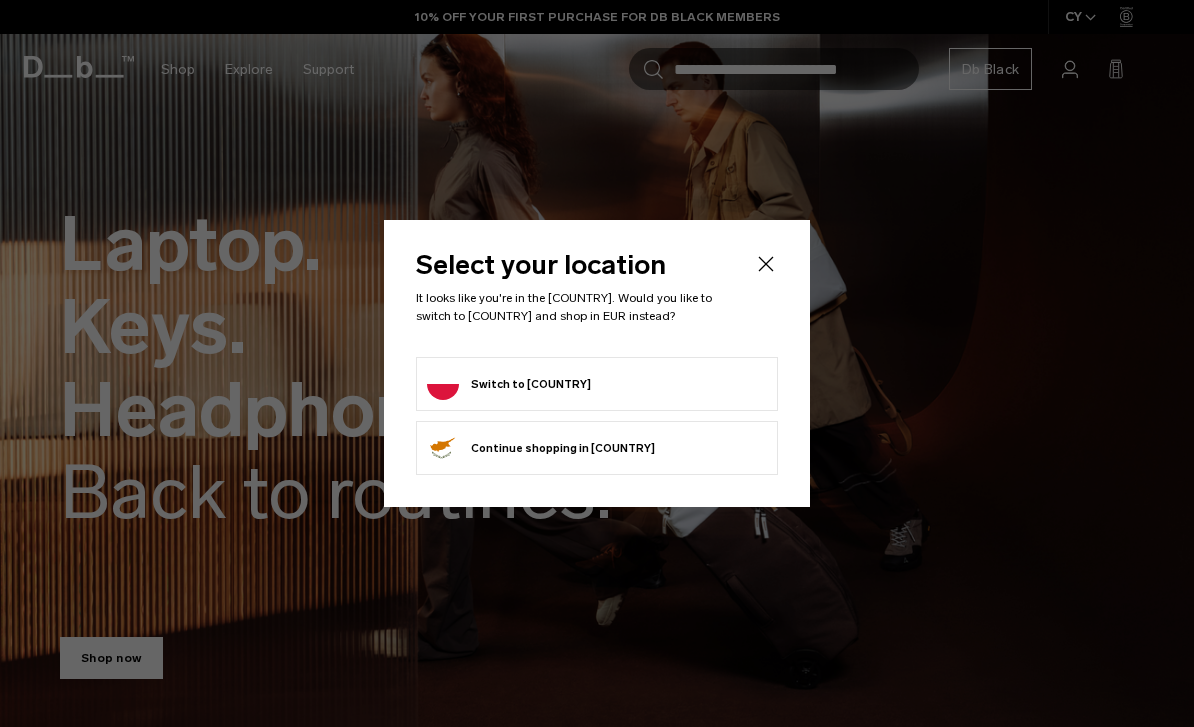 click on "Switch to Poland" at bounding box center (597, 384) 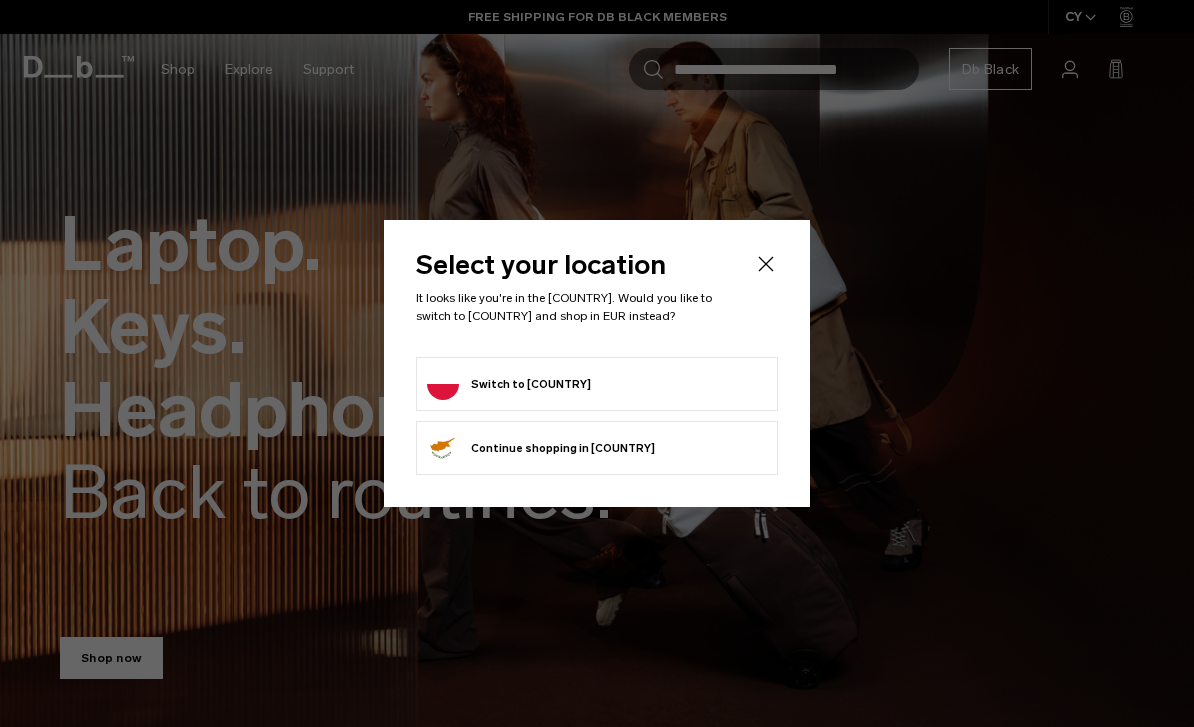 click on "Switch to Poland" at bounding box center (509, 384) 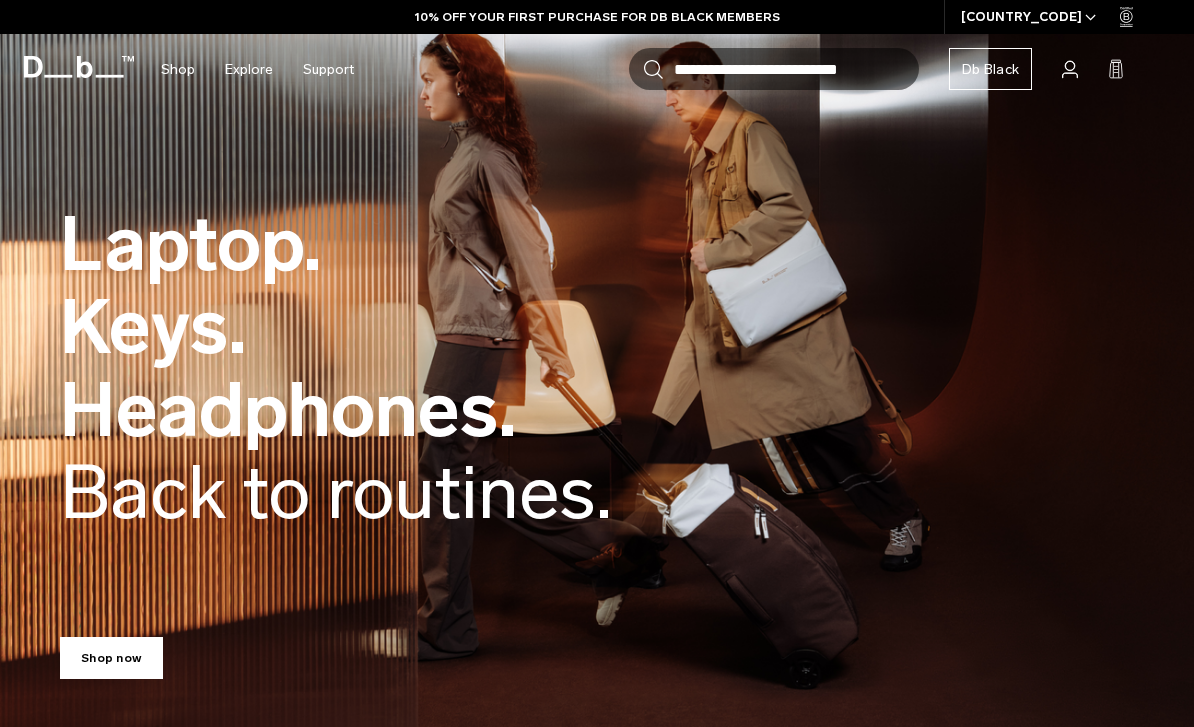 scroll, scrollTop: 0, scrollLeft: 0, axis: both 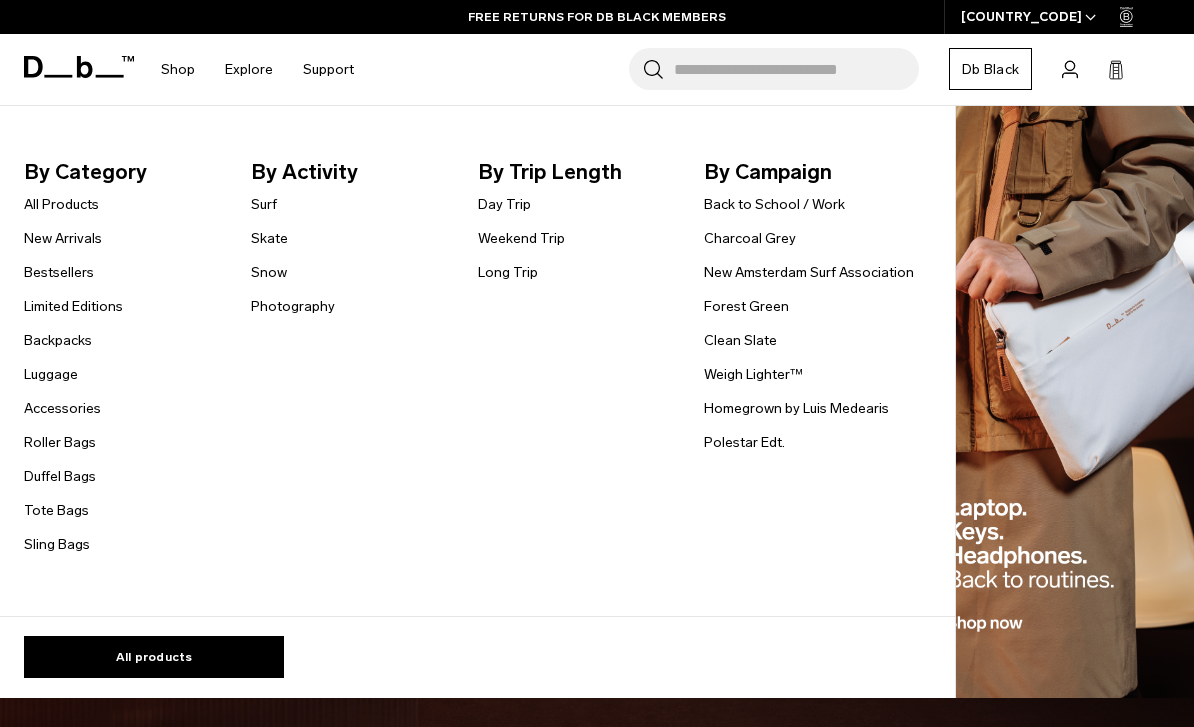 click on "Backpacks" at bounding box center [58, 340] 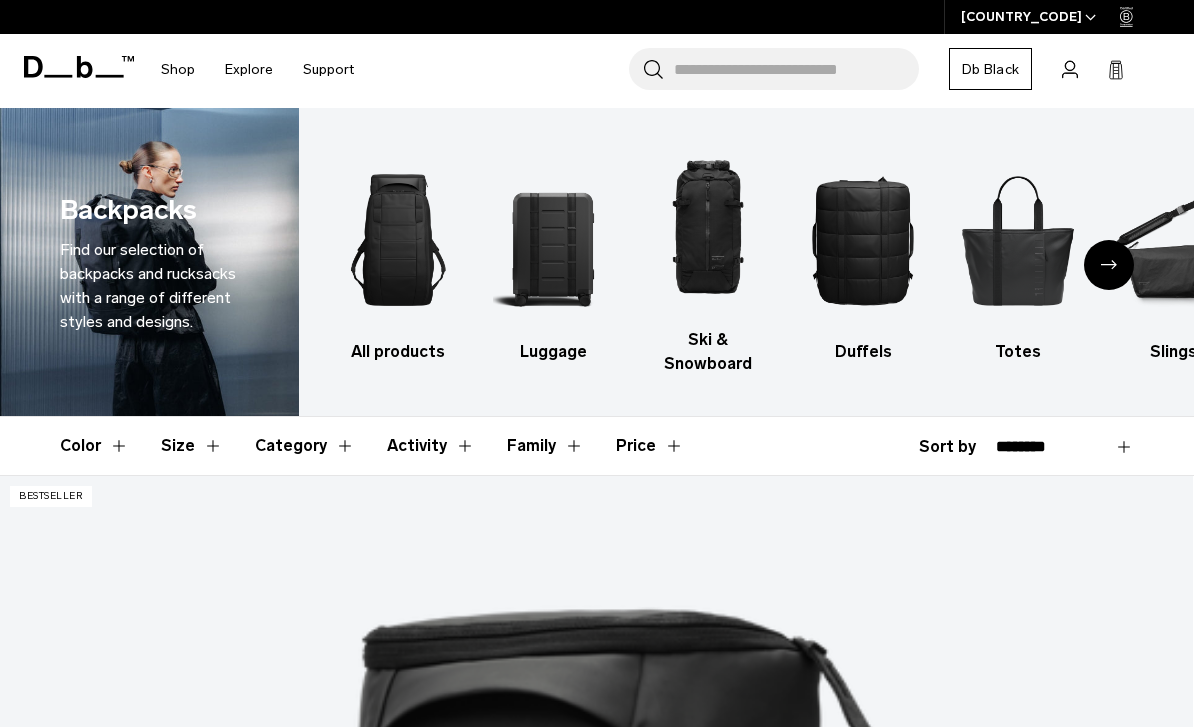click on "Size" at bounding box center (192, 446) 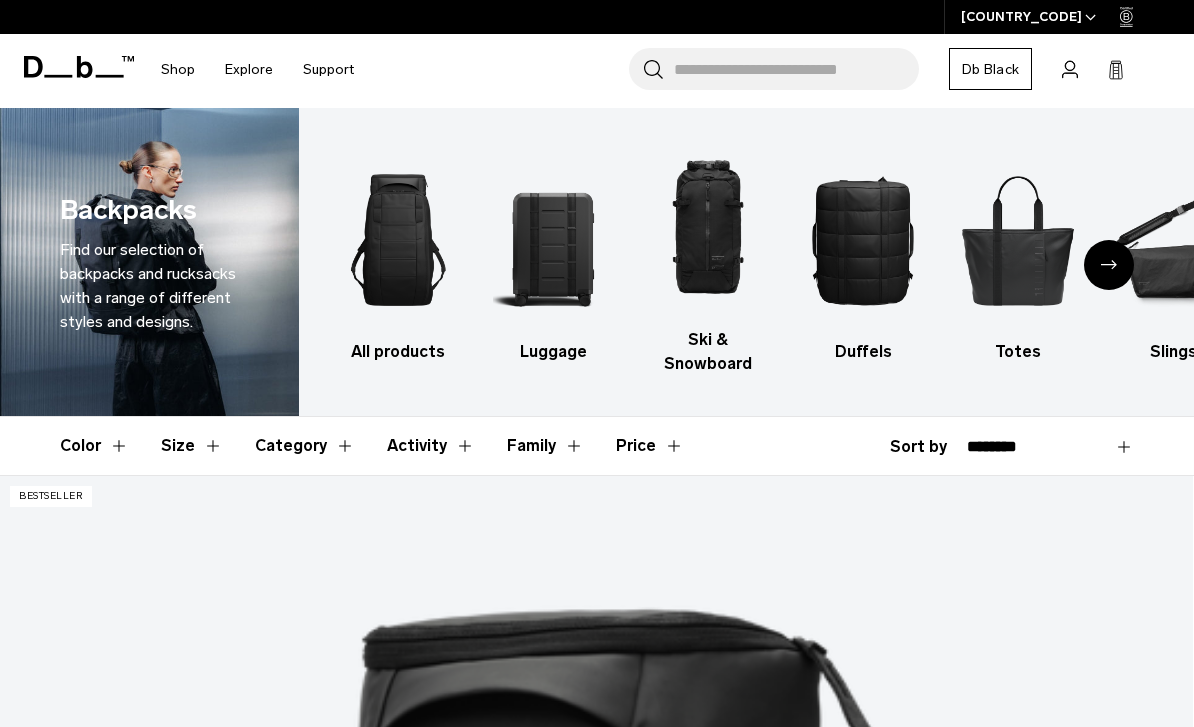 scroll, scrollTop: 48, scrollLeft: 0, axis: vertical 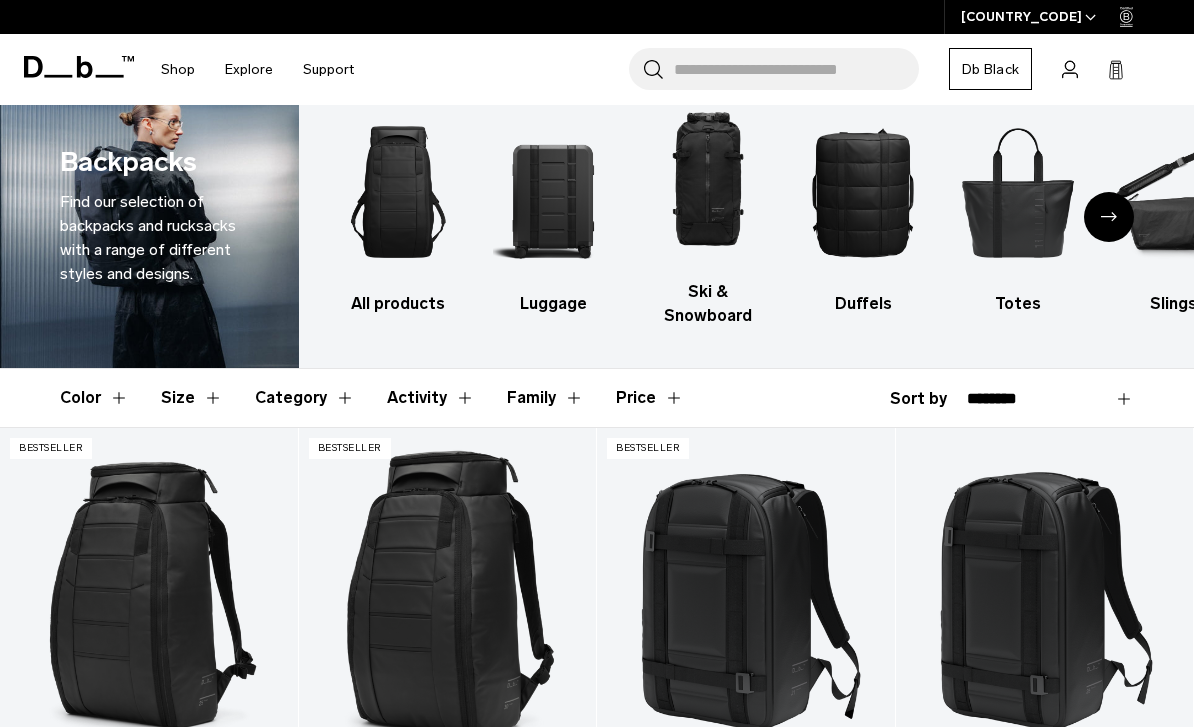 click on "Size" at bounding box center [192, 398] 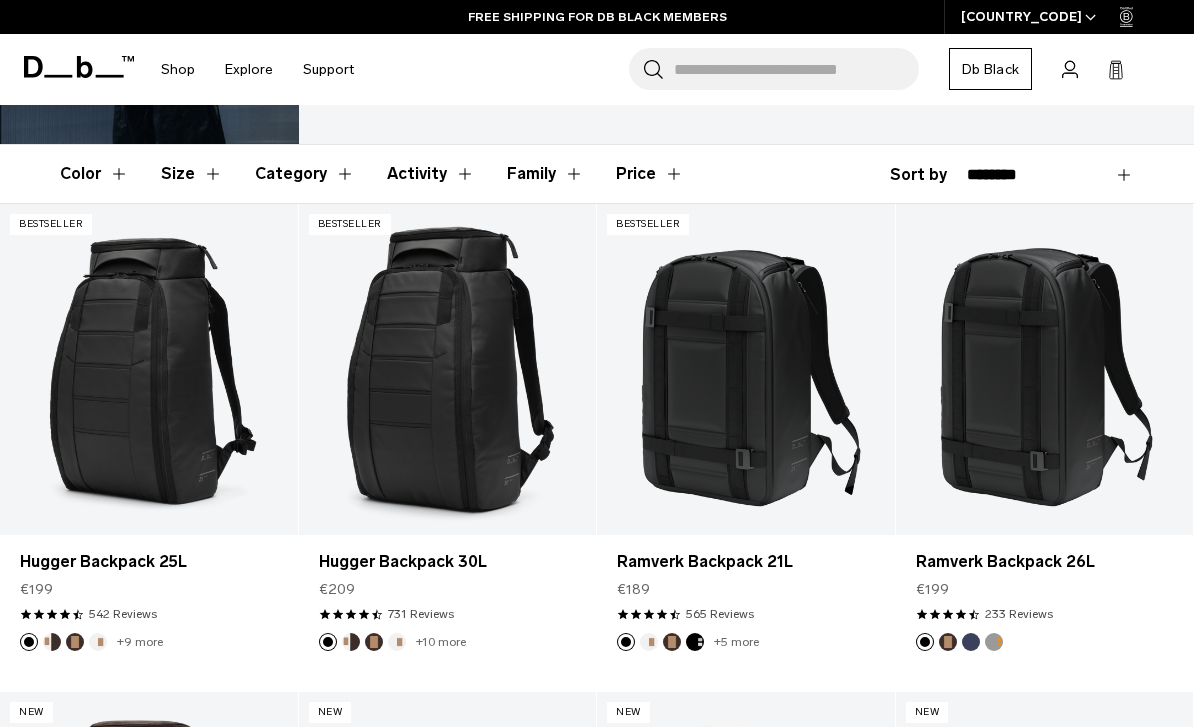 scroll, scrollTop: 229, scrollLeft: 0, axis: vertical 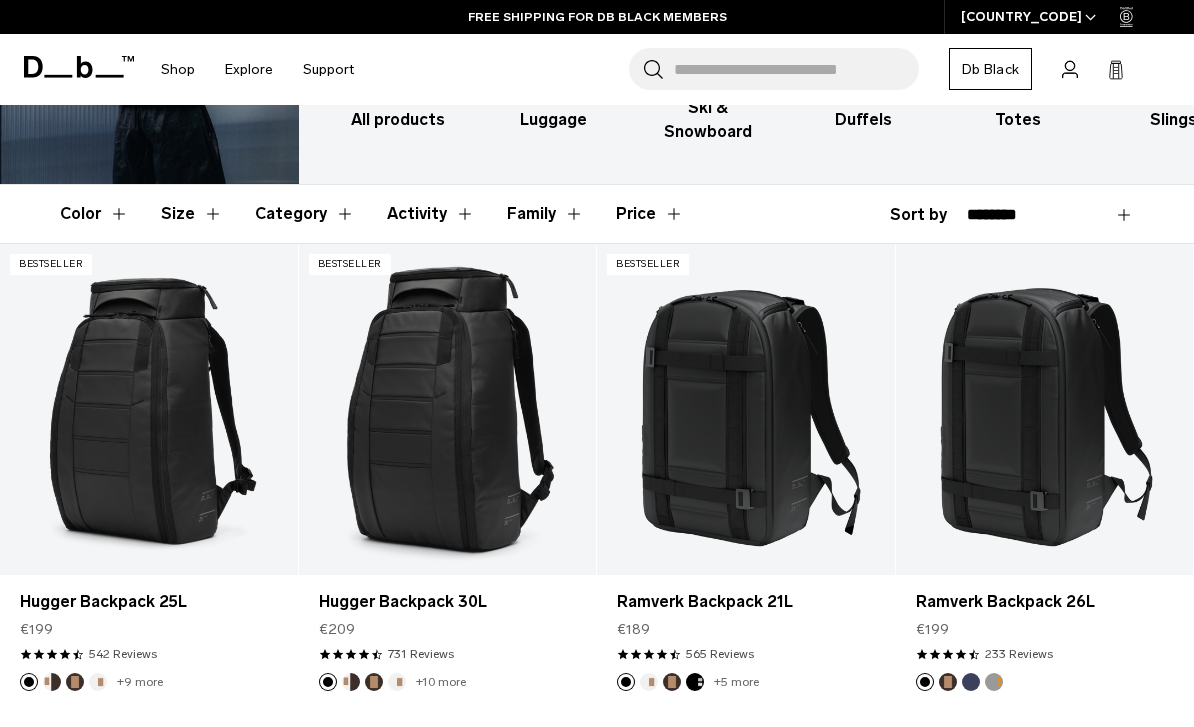click on "Size" at bounding box center [192, 214] 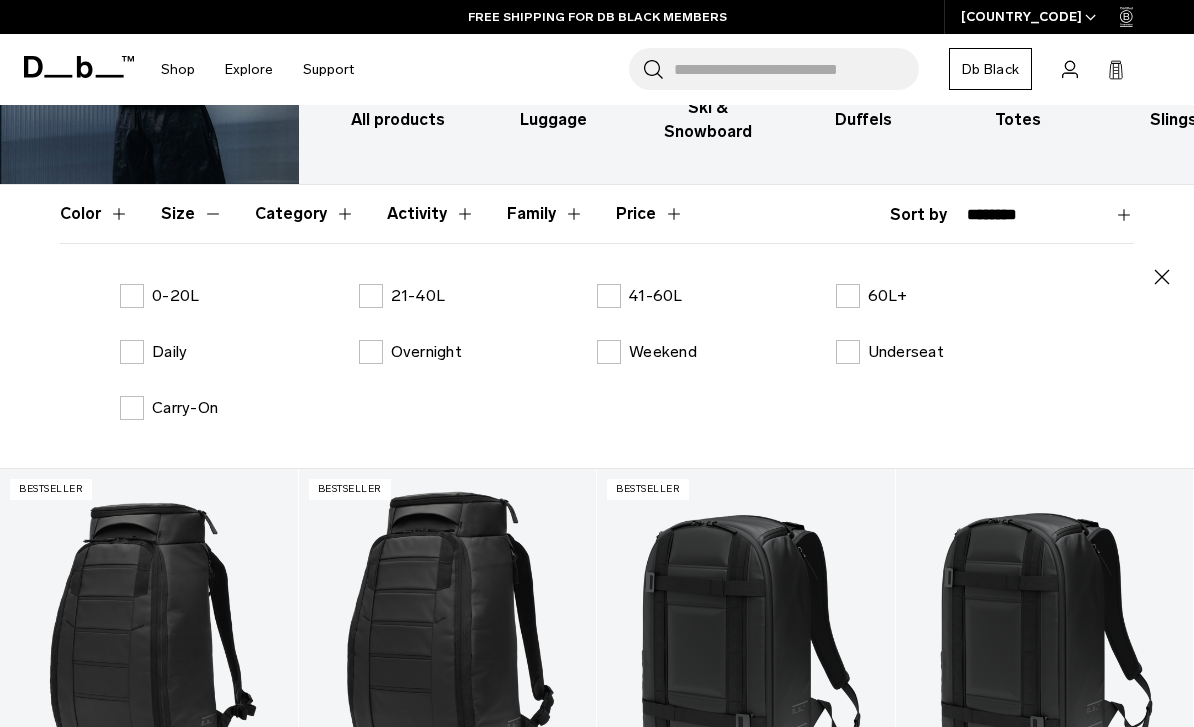 click on "0-20L" at bounding box center [159, 296] 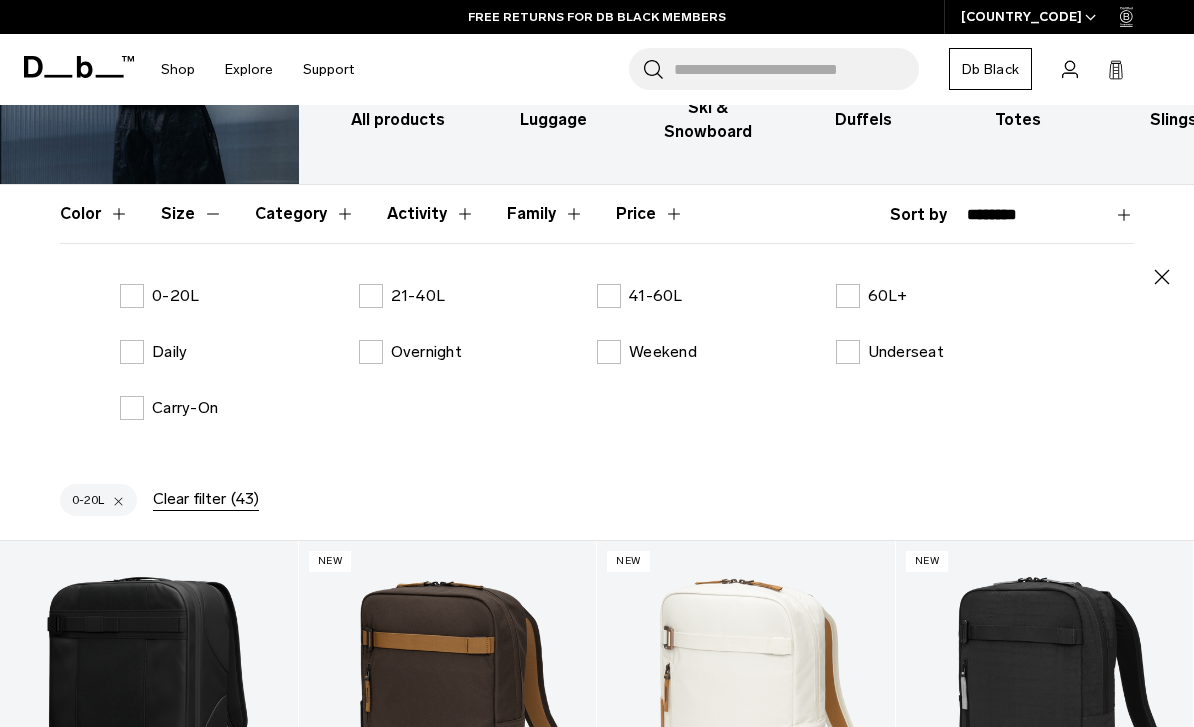 click 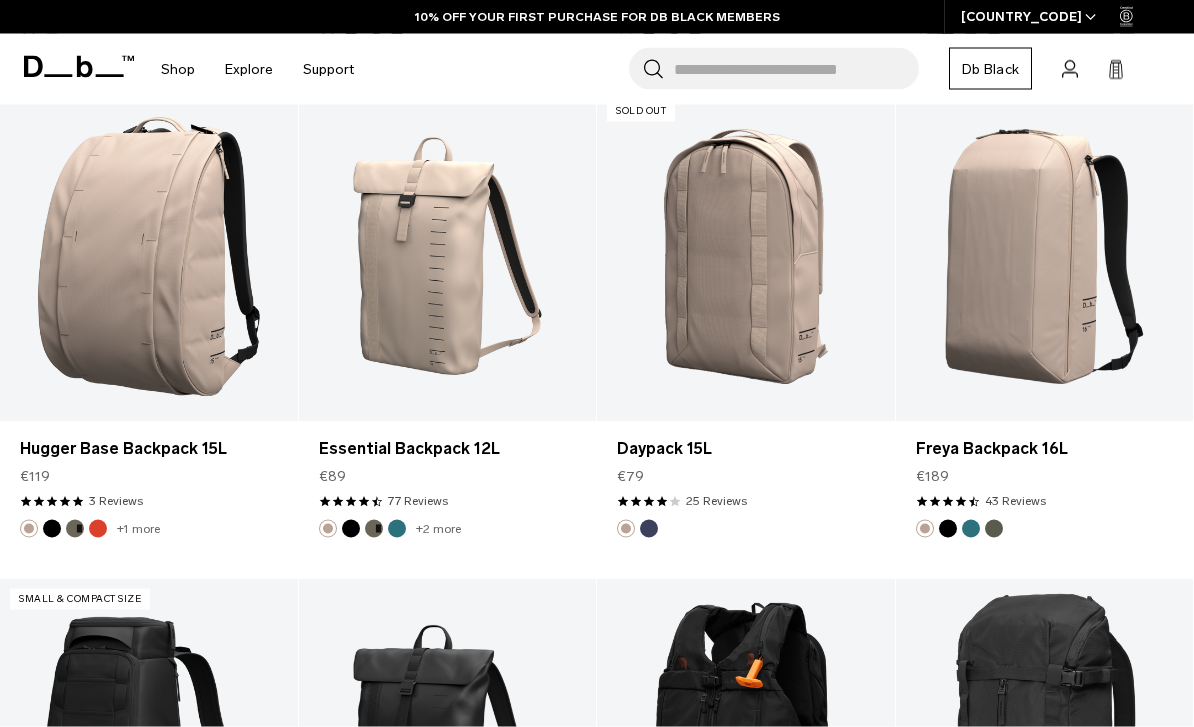 scroll, scrollTop: 1430, scrollLeft: 0, axis: vertical 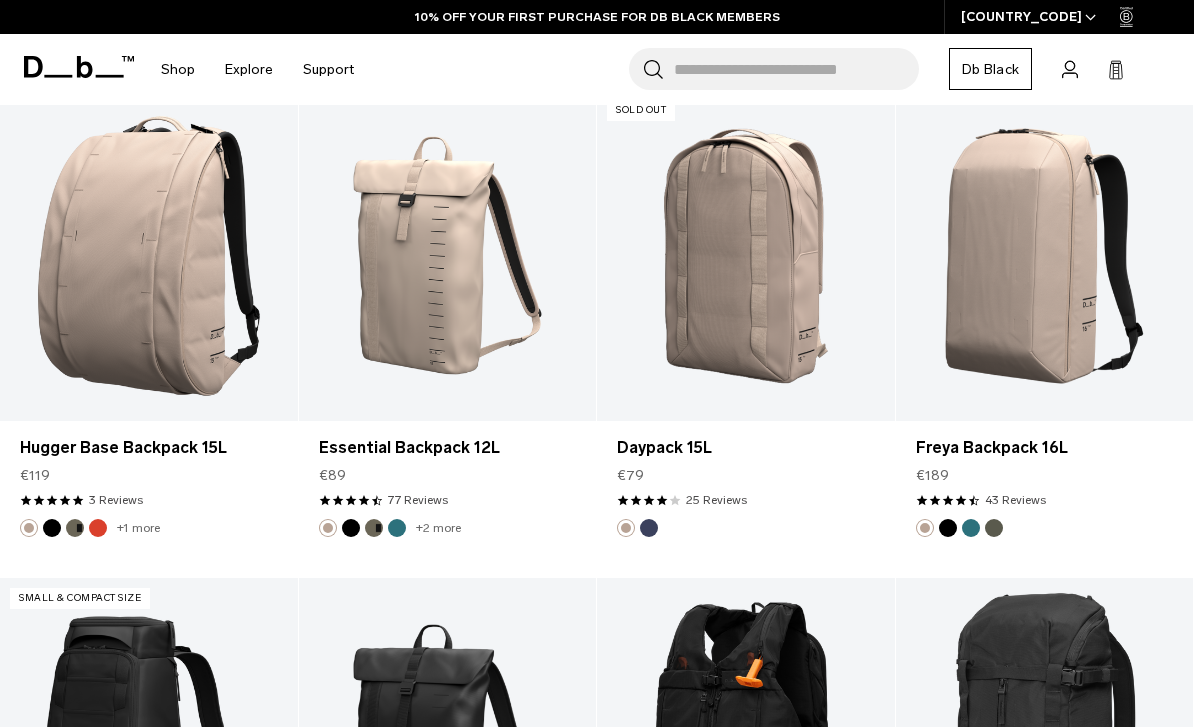 click on "Essential Backpack 12L" at bounding box center [448, 448] 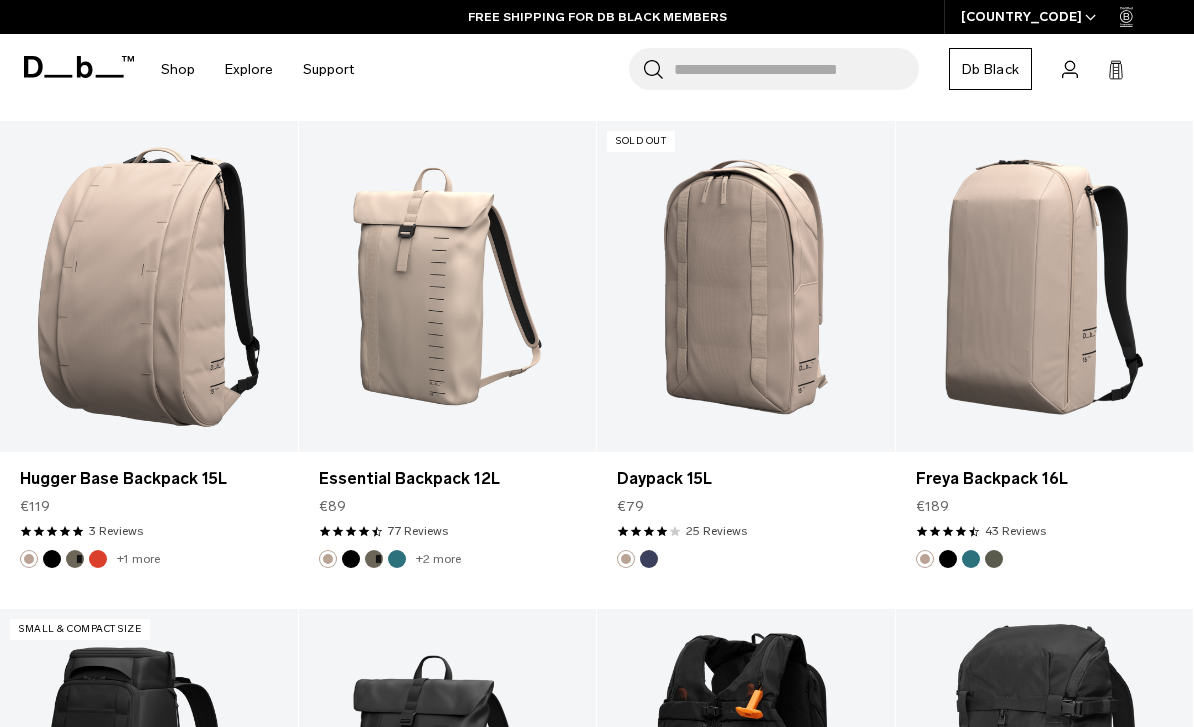 scroll, scrollTop: 1397, scrollLeft: 0, axis: vertical 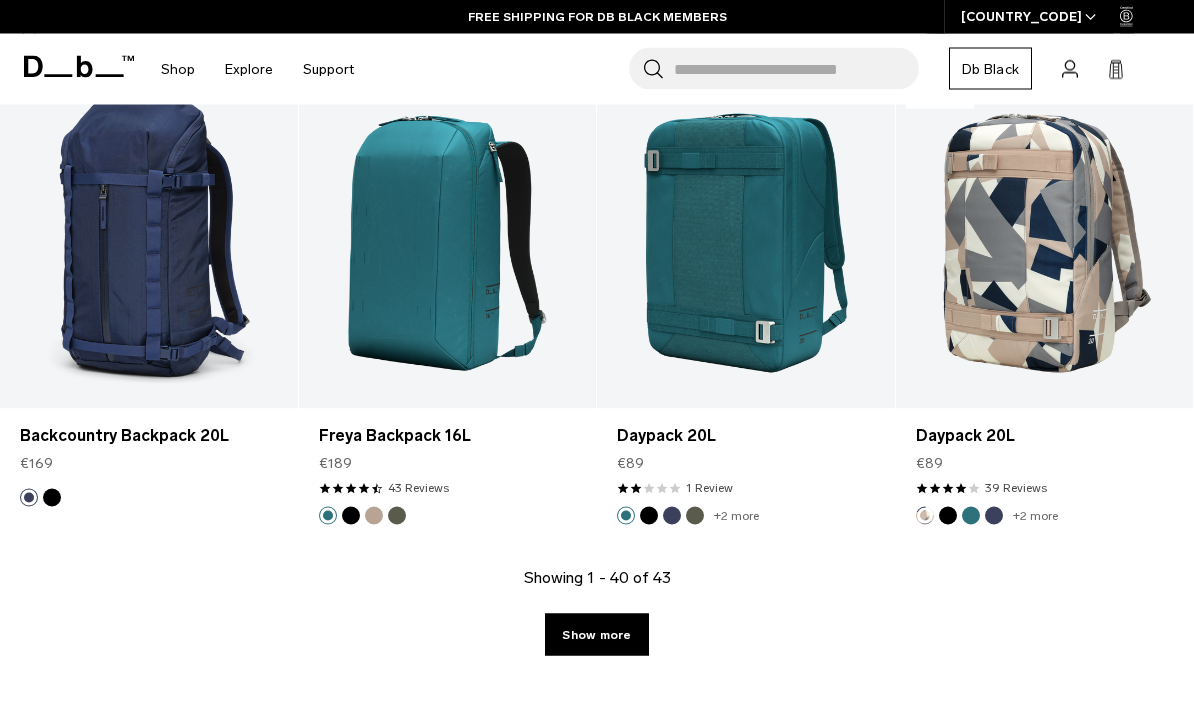 click on "Show more" at bounding box center (596, 635) 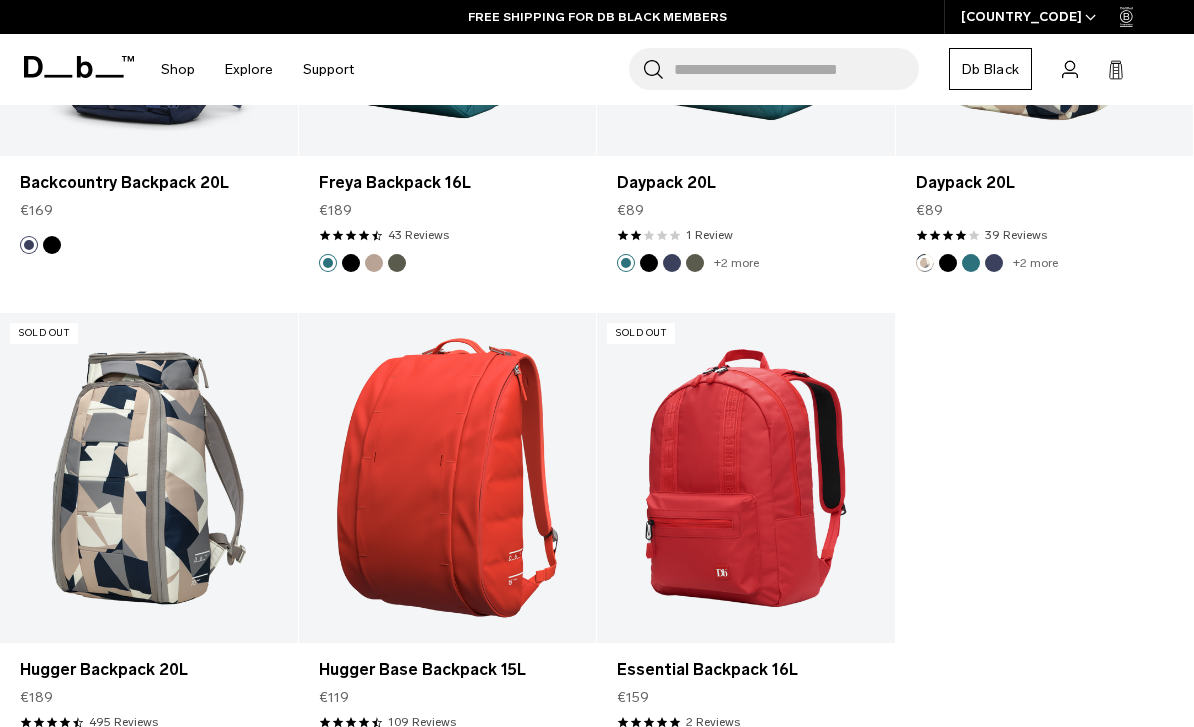 scroll, scrollTop: 5129, scrollLeft: 0, axis: vertical 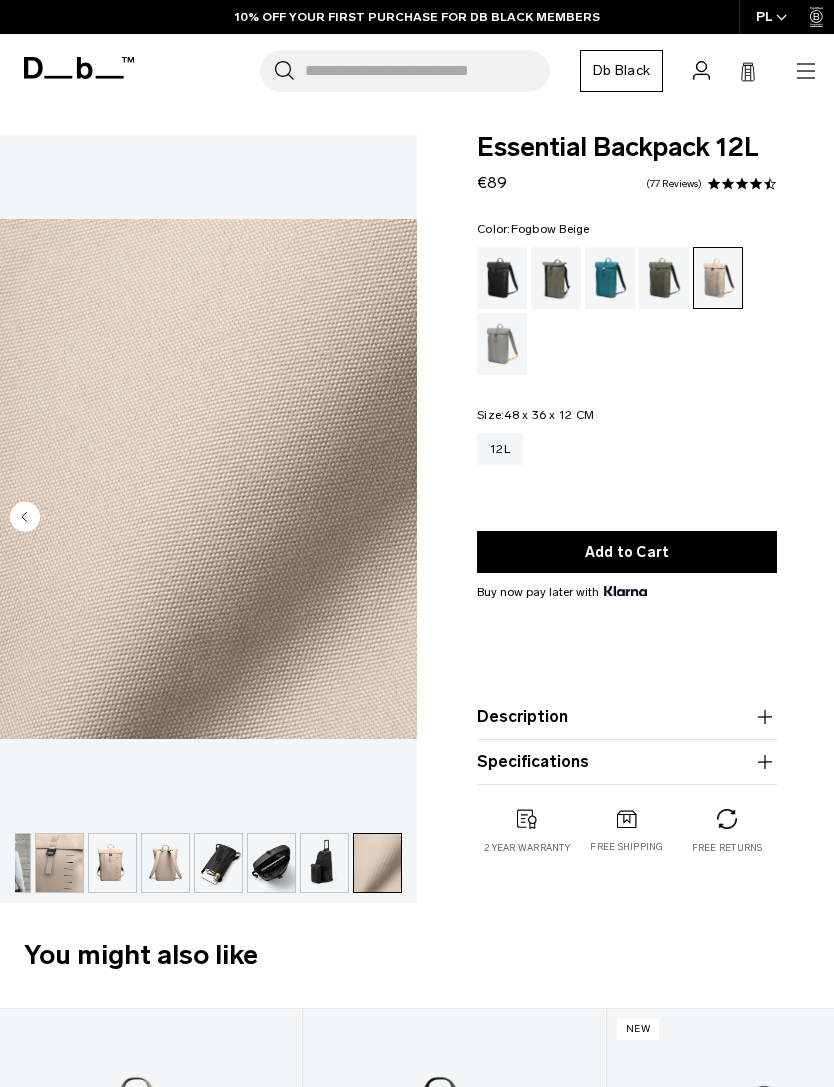 click at bounding box center (218, 863) 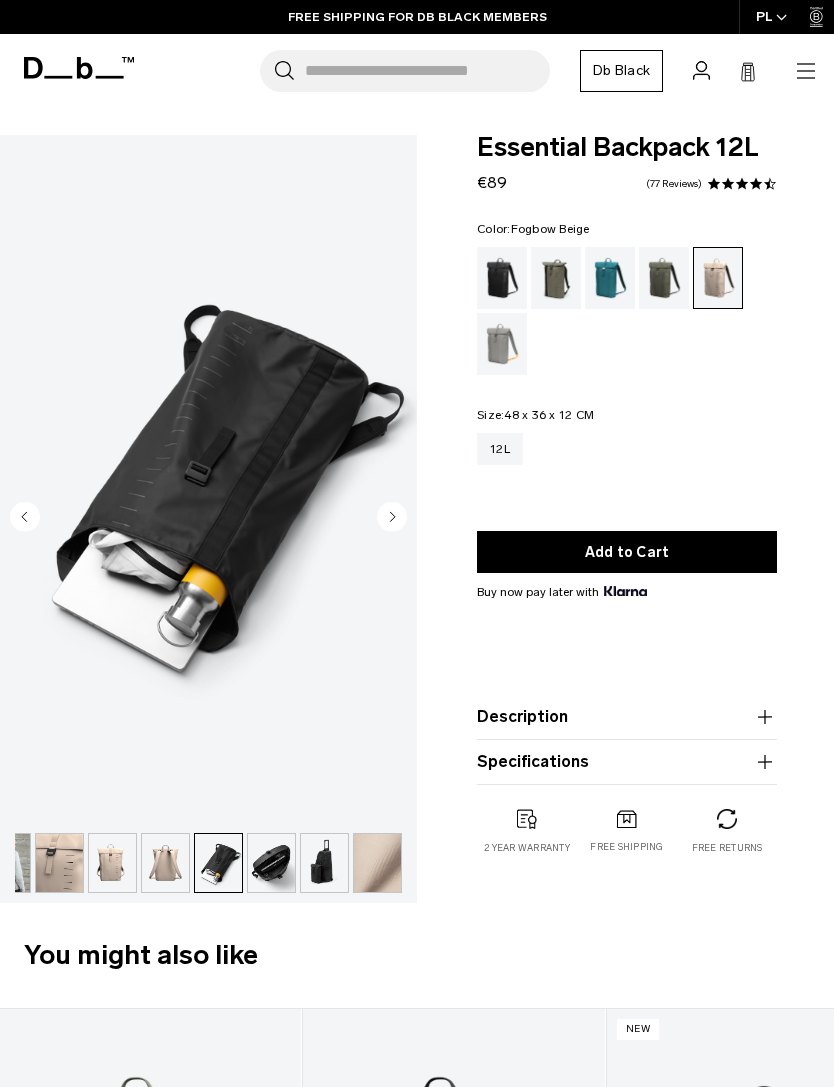 click at bounding box center [718, 278] 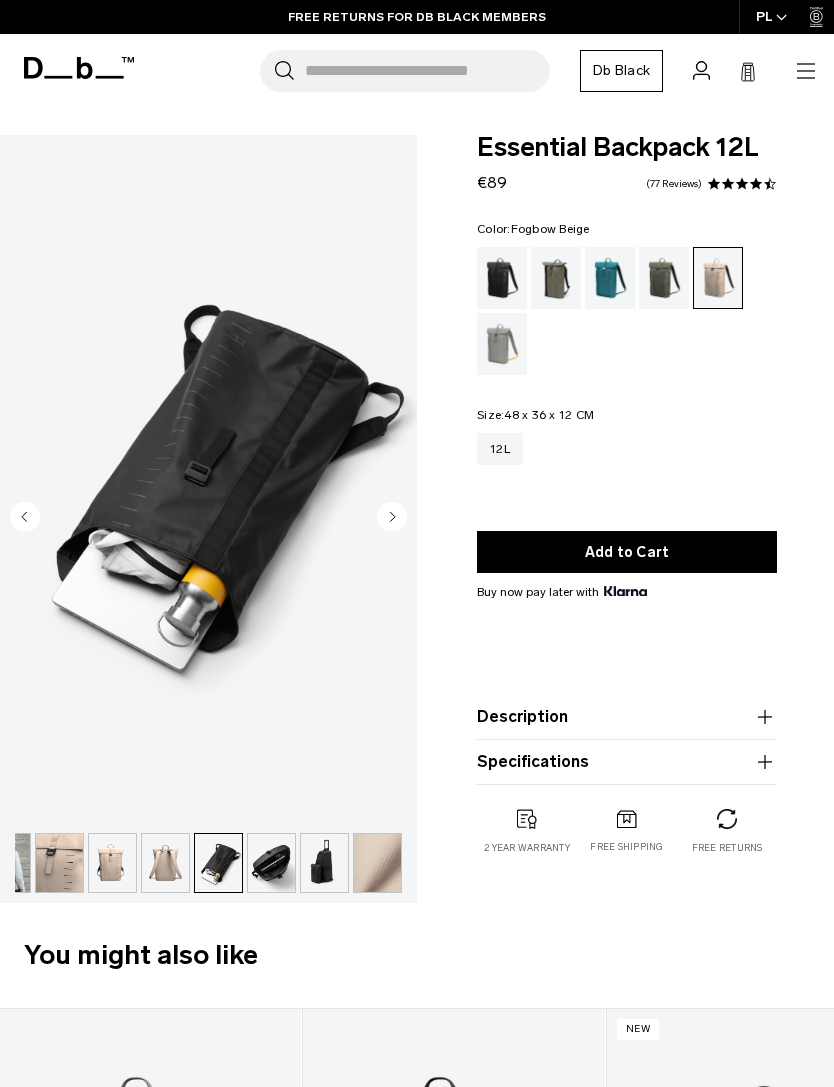 click at bounding box center (112, 863) 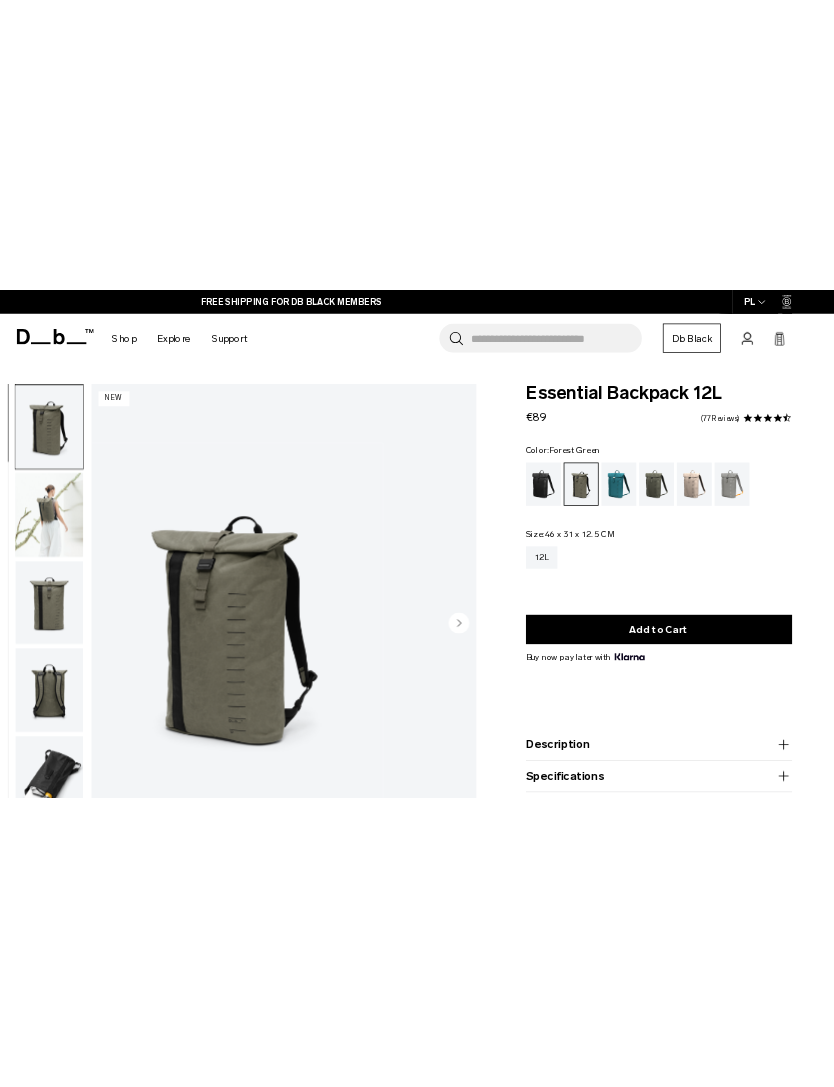 scroll, scrollTop: 0, scrollLeft: 0, axis: both 